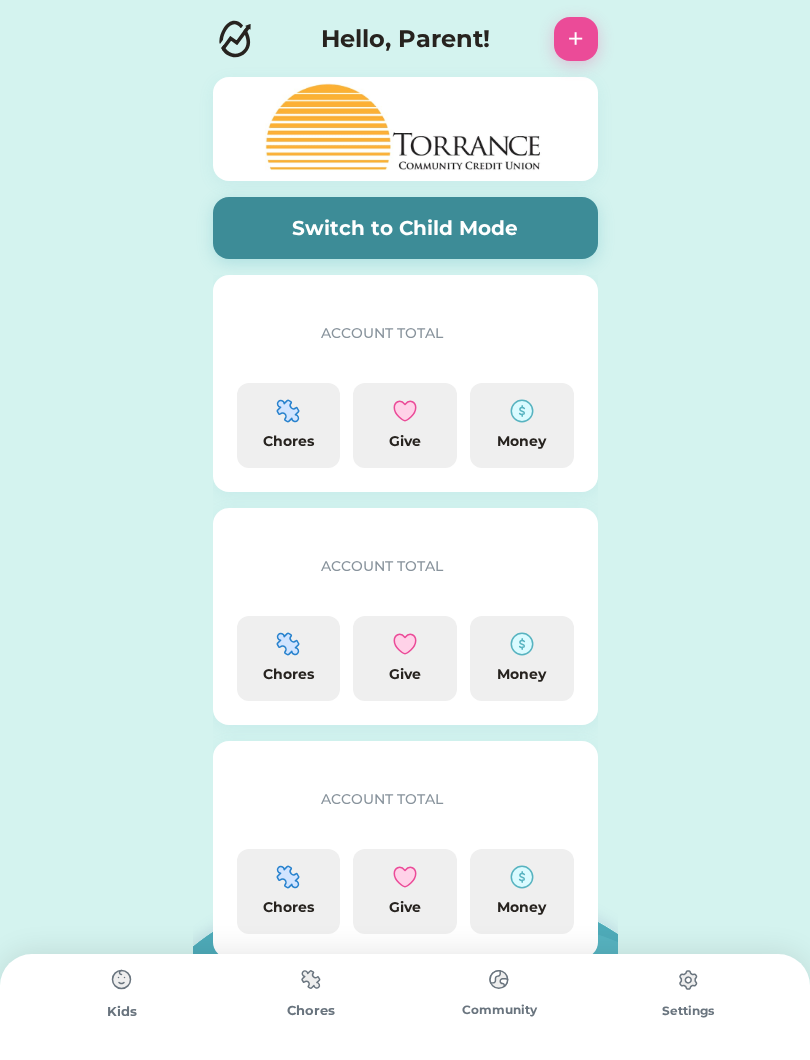 scroll, scrollTop: 0, scrollLeft: 0, axis: both 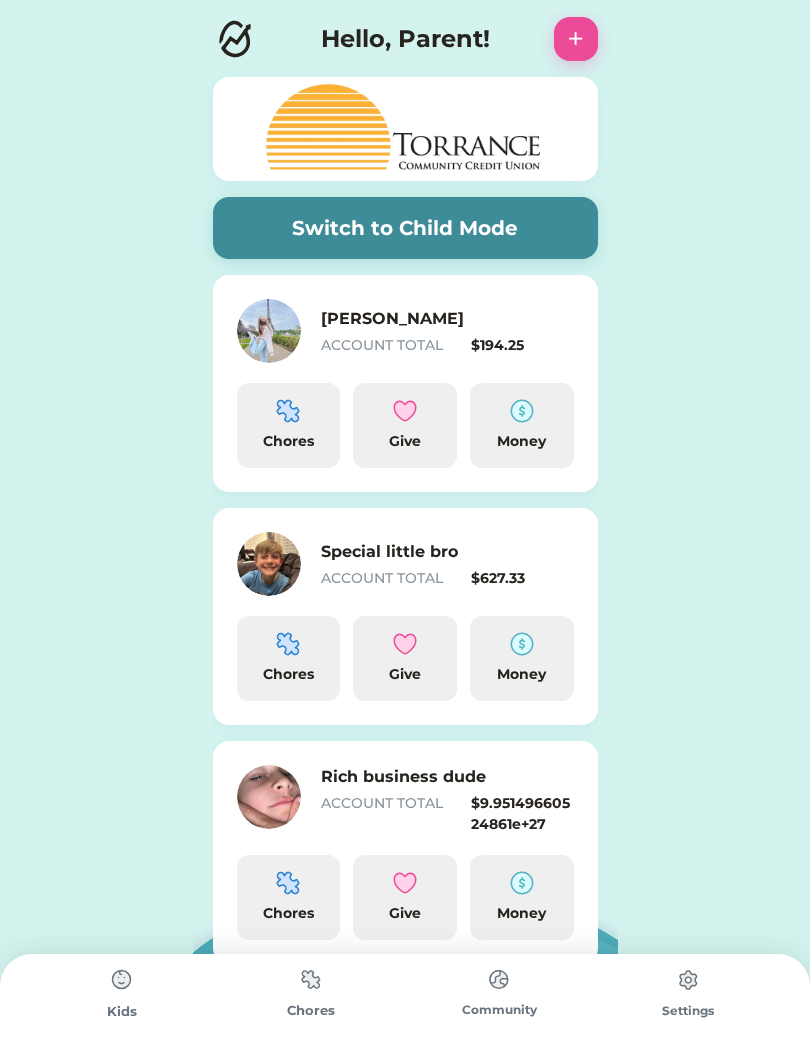 click on "$627.33" at bounding box center (522, 578) 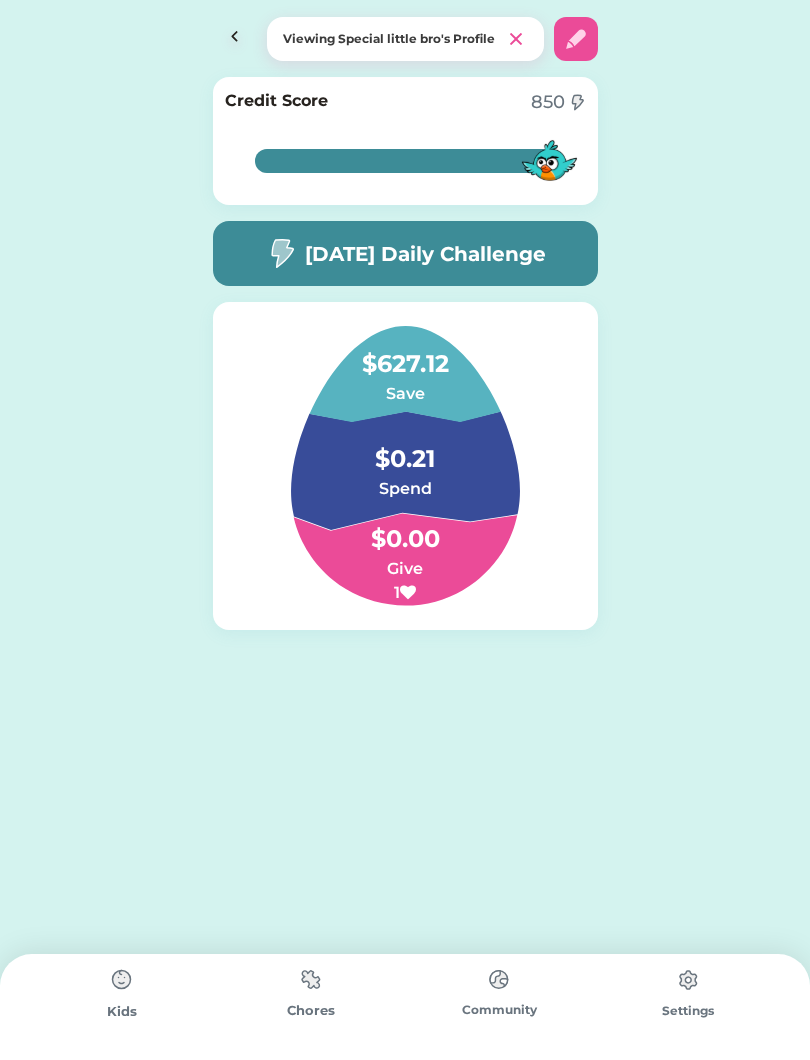 click on "Spend" at bounding box center [405, 489] 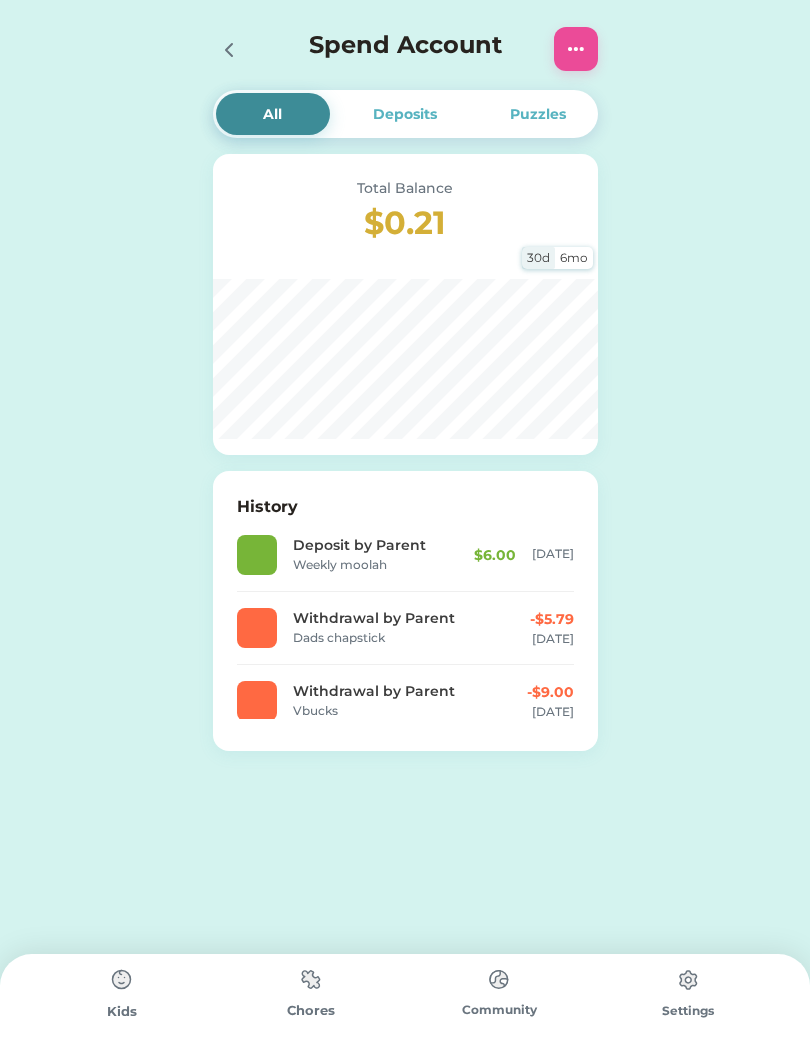 click at bounding box center (576, 49) 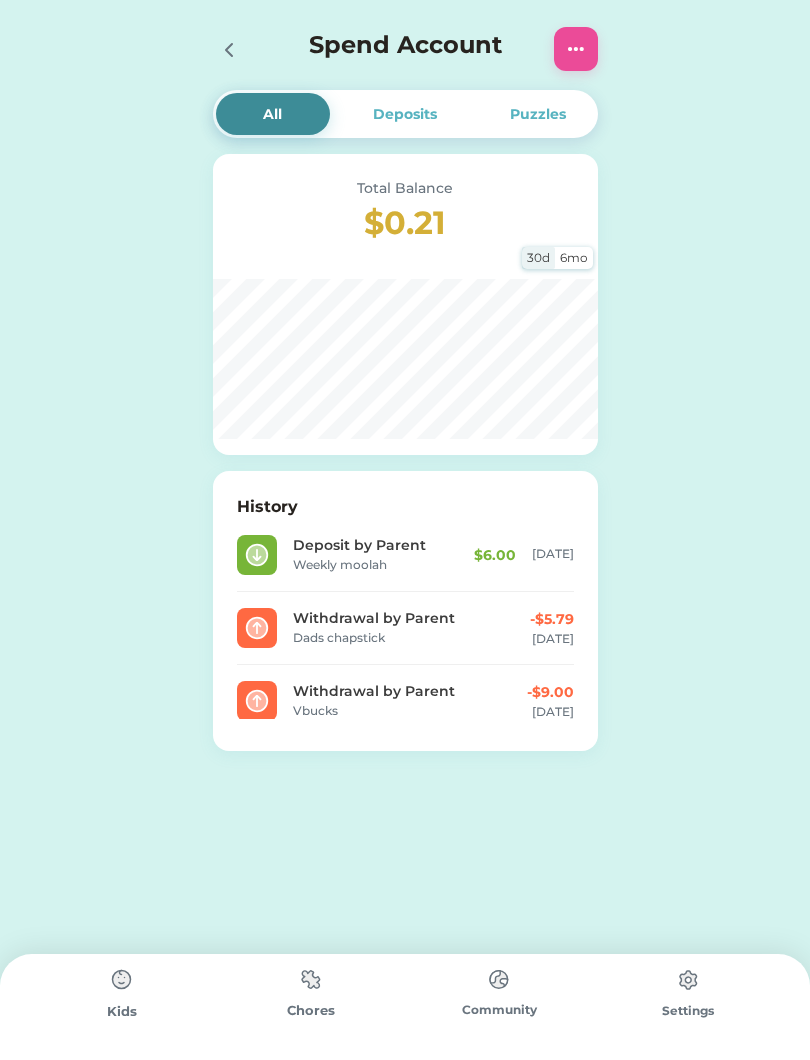 click 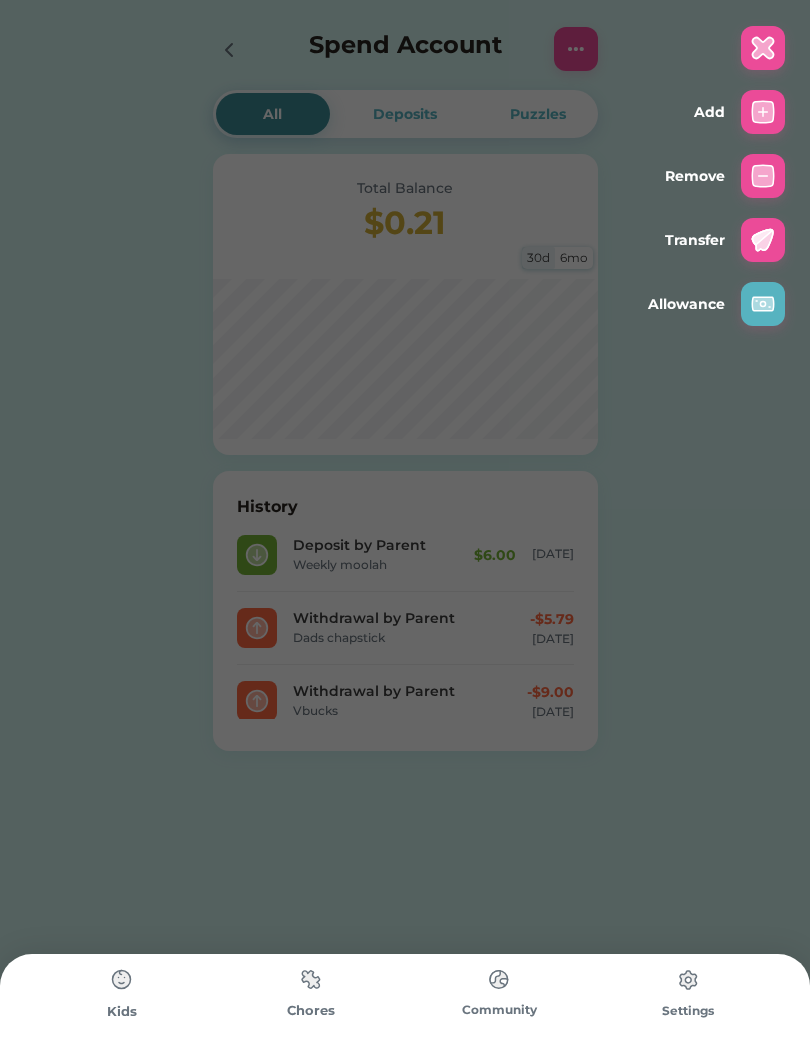 click 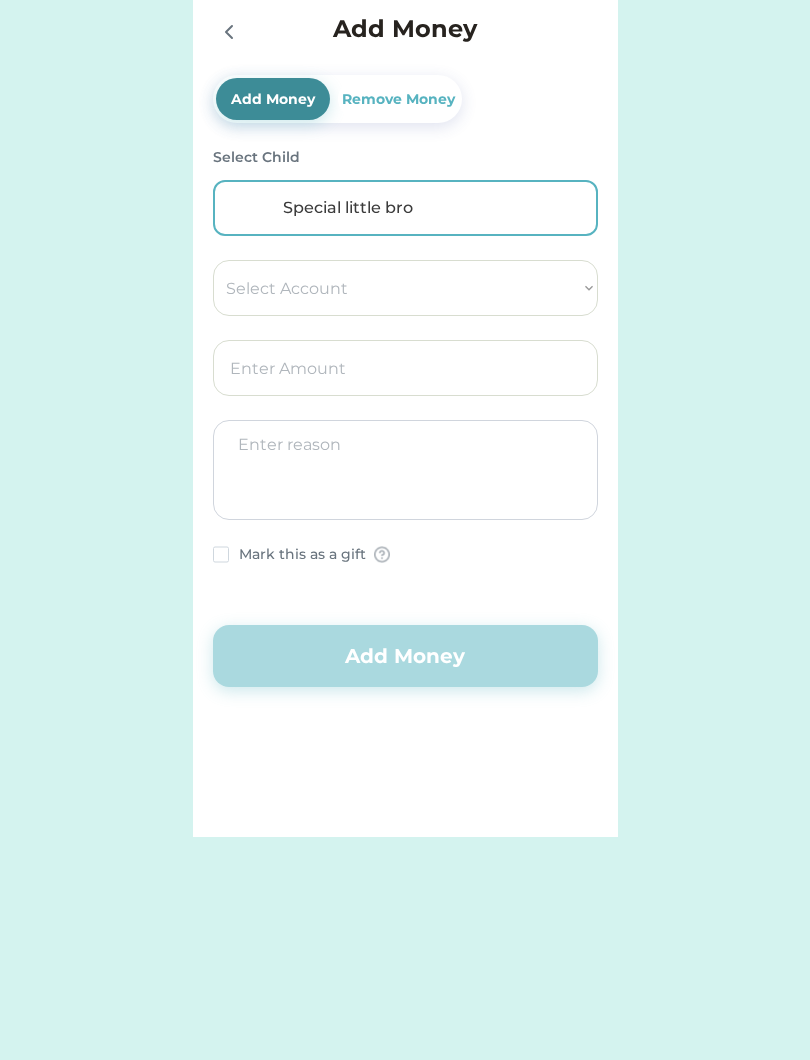 click on "Select Account Torrance Community Credit Union Save Give Spend [PERSON_NAME] XS" at bounding box center (405, 288) 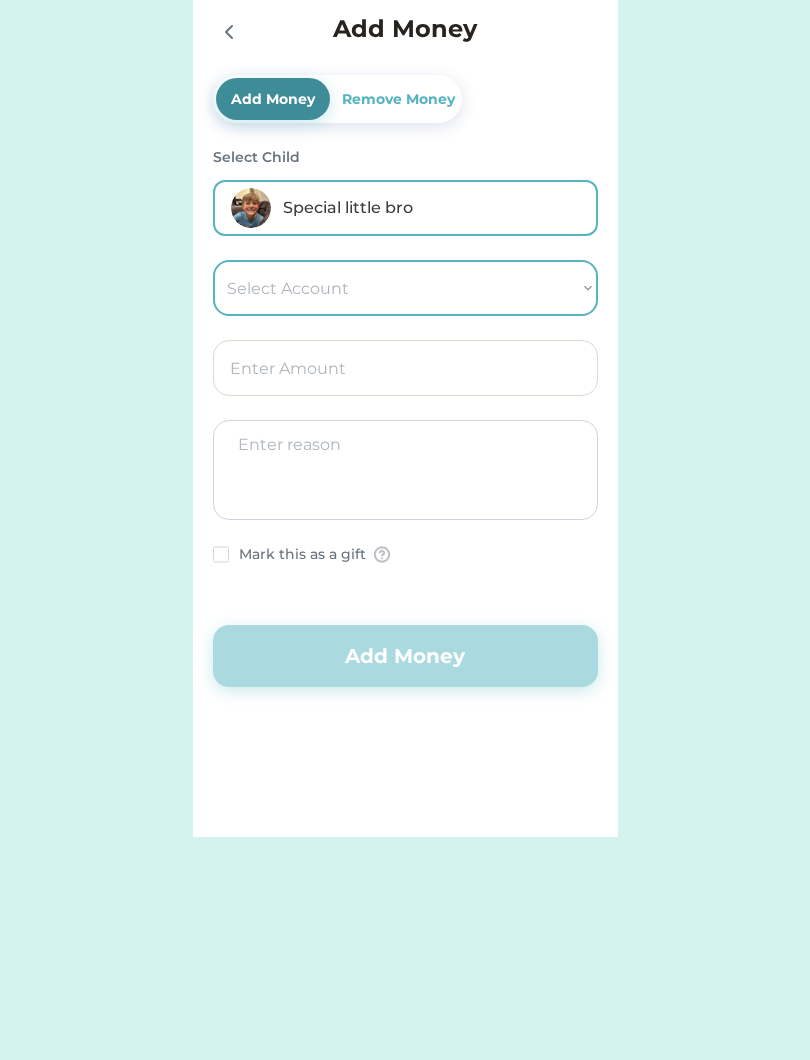 select on ""1348695171700984260__LOOKUP__1710538308055x303368893282901500"" 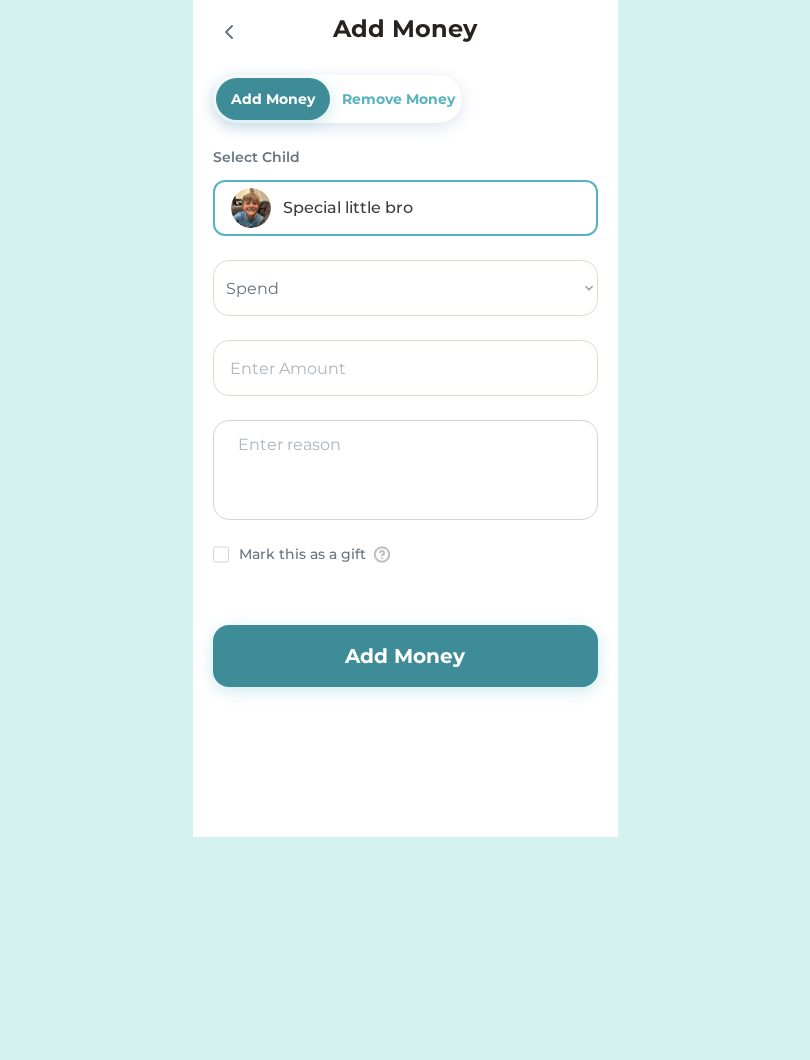 click at bounding box center (405, 368) 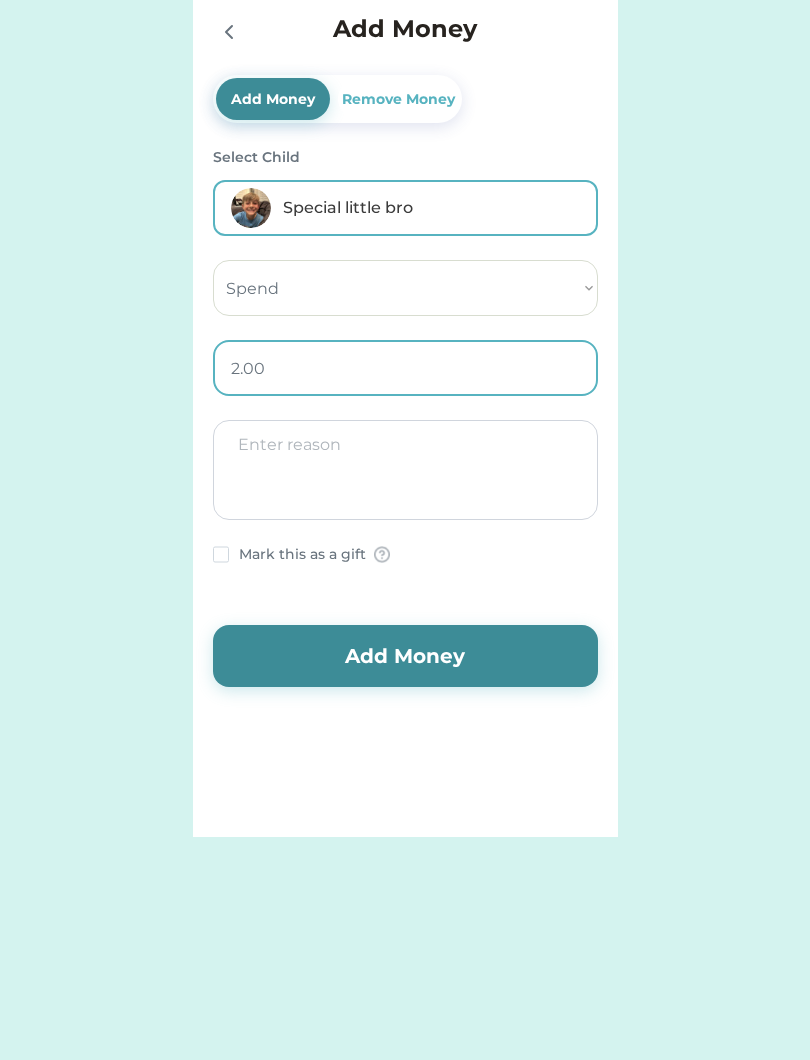 click at bounding box center [405, 368] 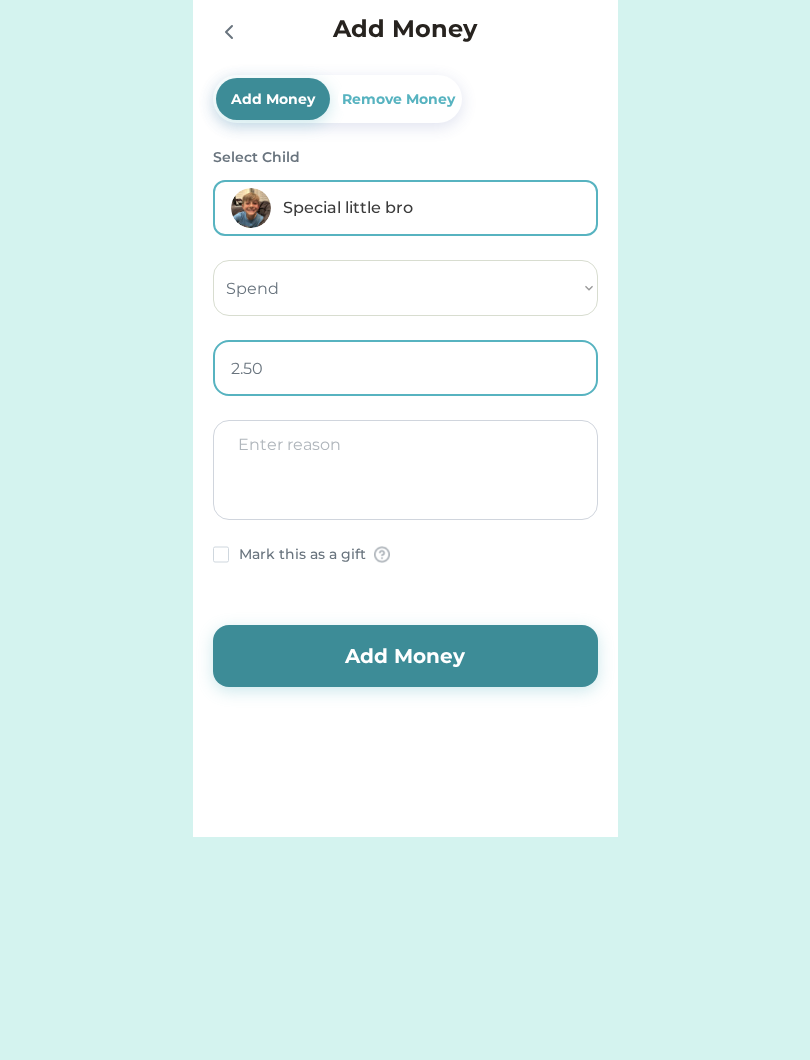 click at bounding box center [405, 470] 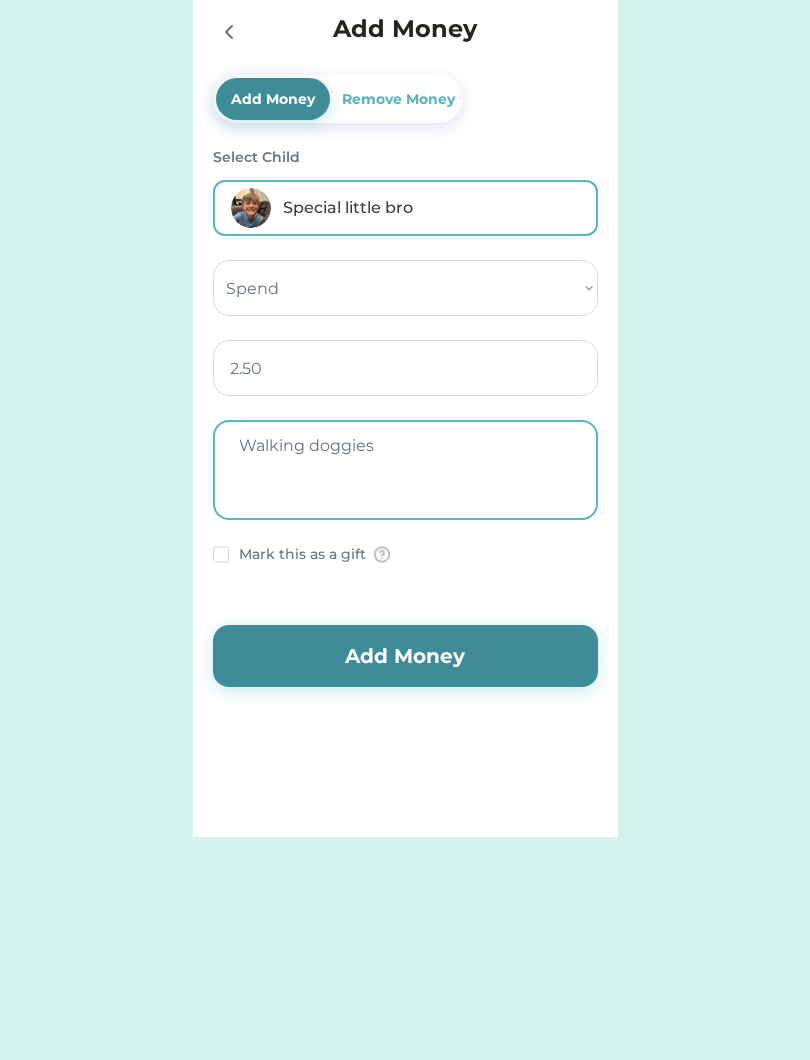 type on "Walking doggies" 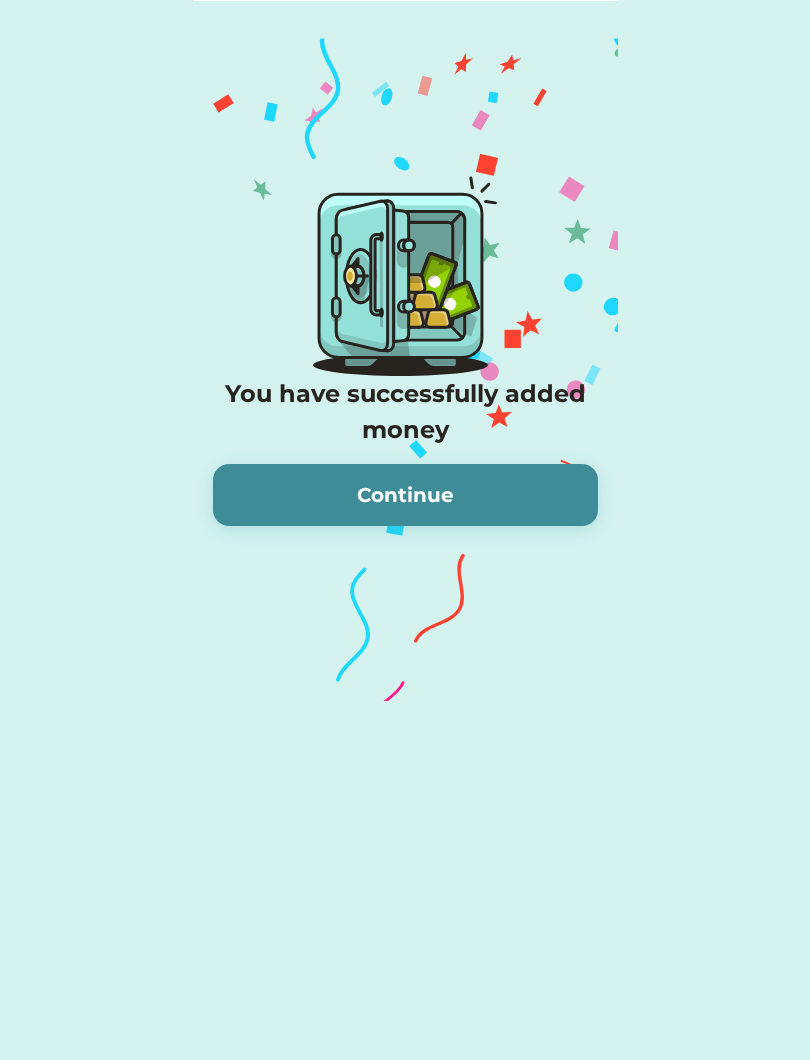 click on "Continue" at bounding box center (405, 495) 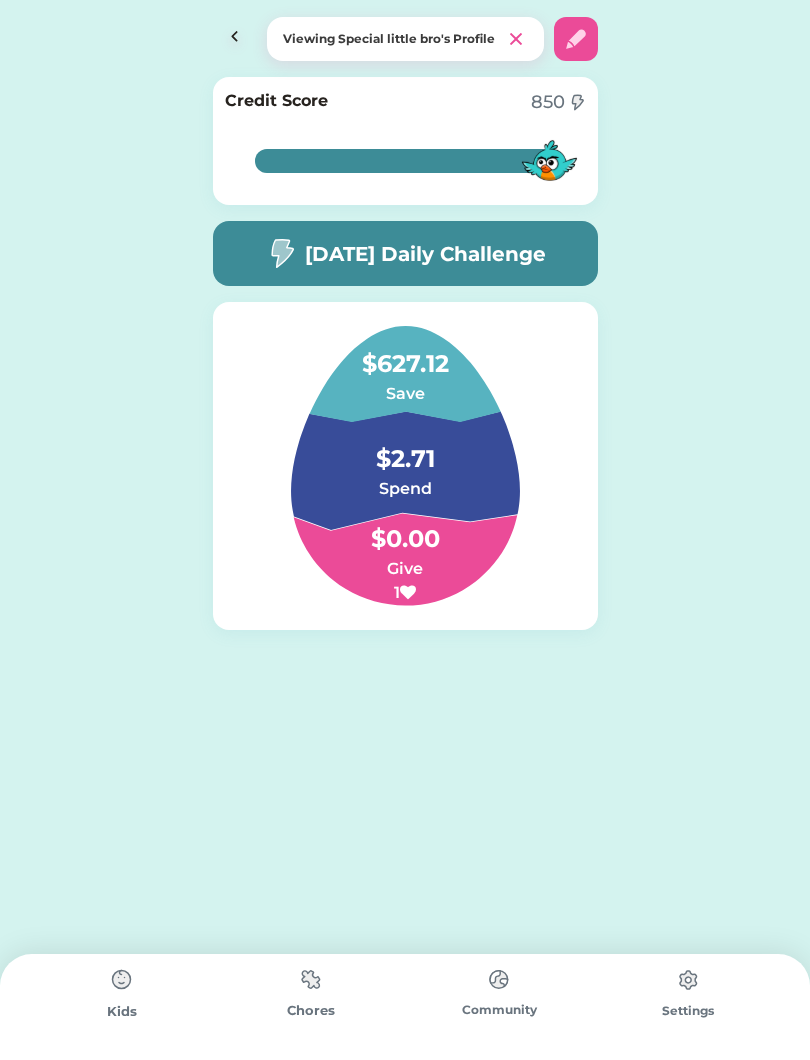 click on "Save" at bounding box center (405, 394) 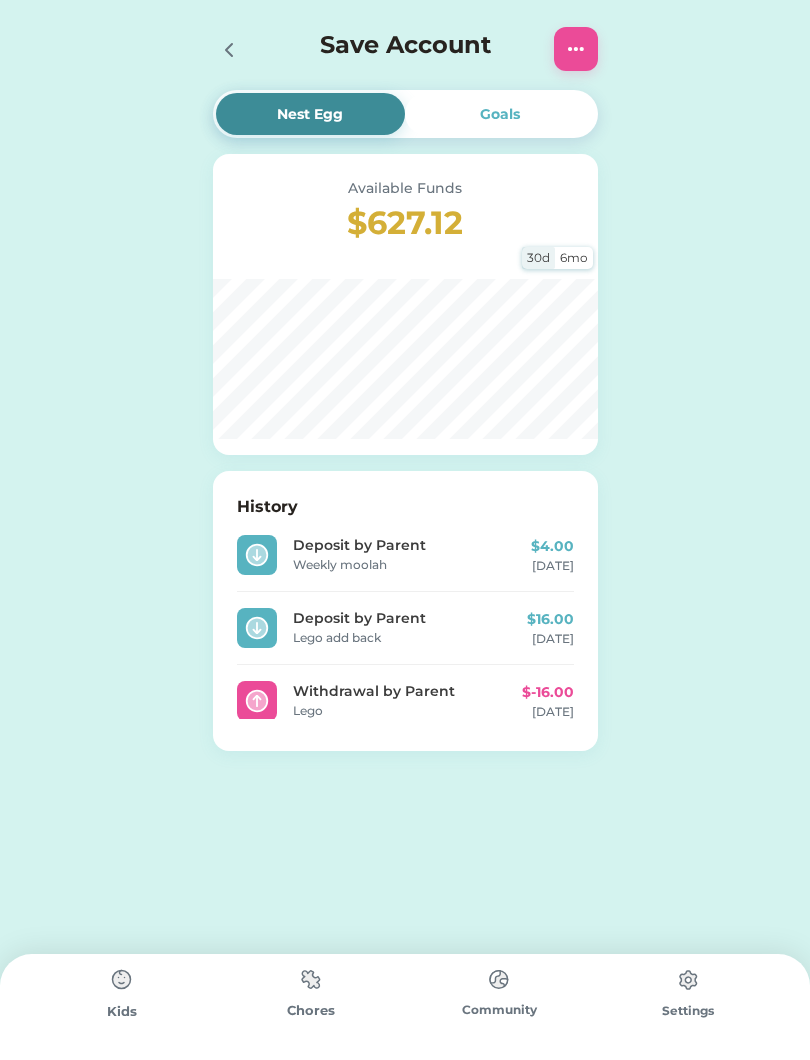 click at bounding box center (576, 49) 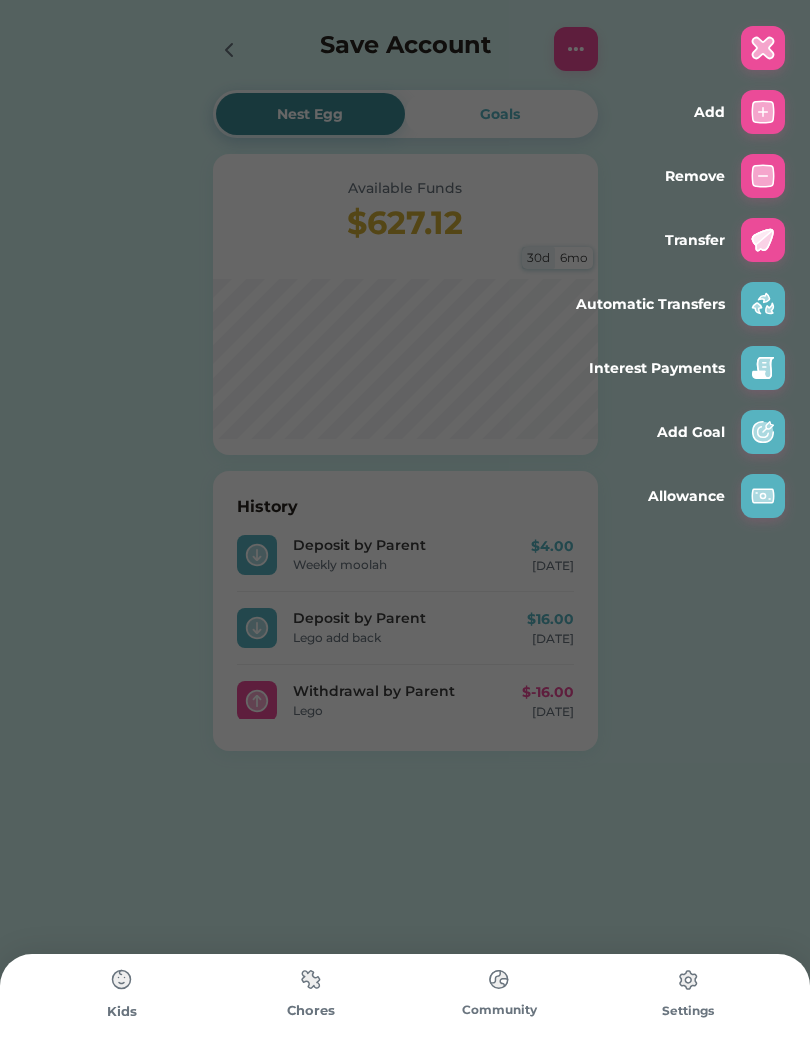 click 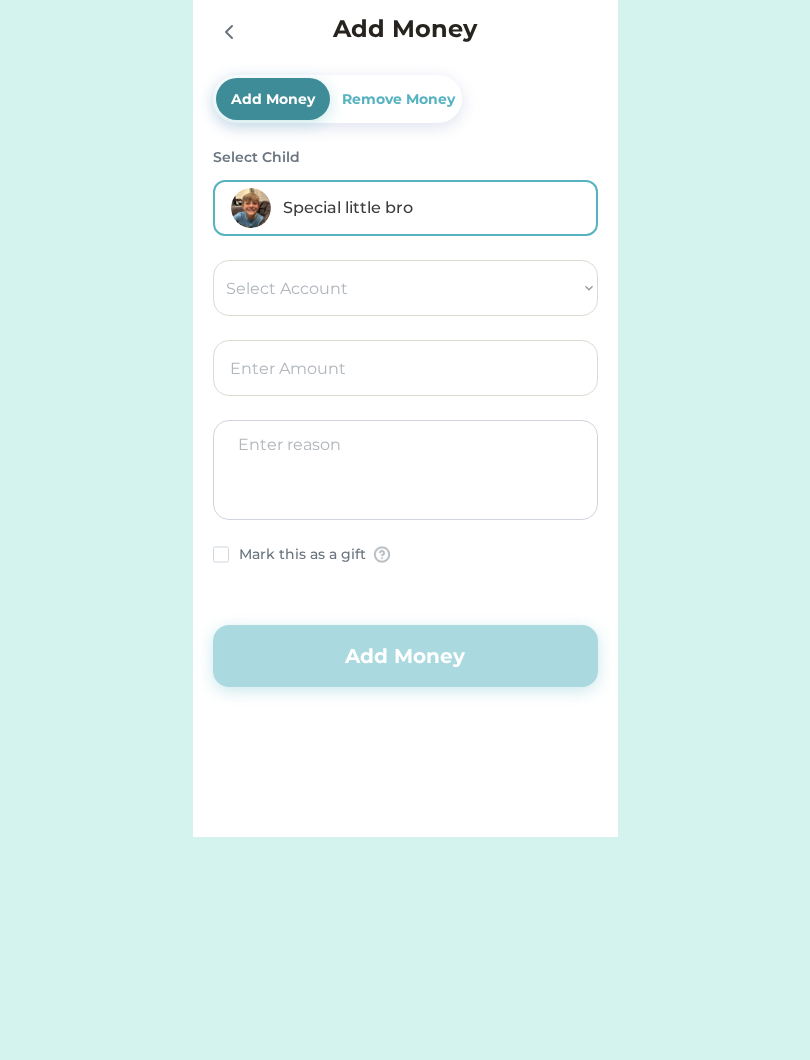 click on "Select Account Torrance Community Credit Union Save Give Spend [PERSON_NAME] XS" at bounding box center (405, 288) 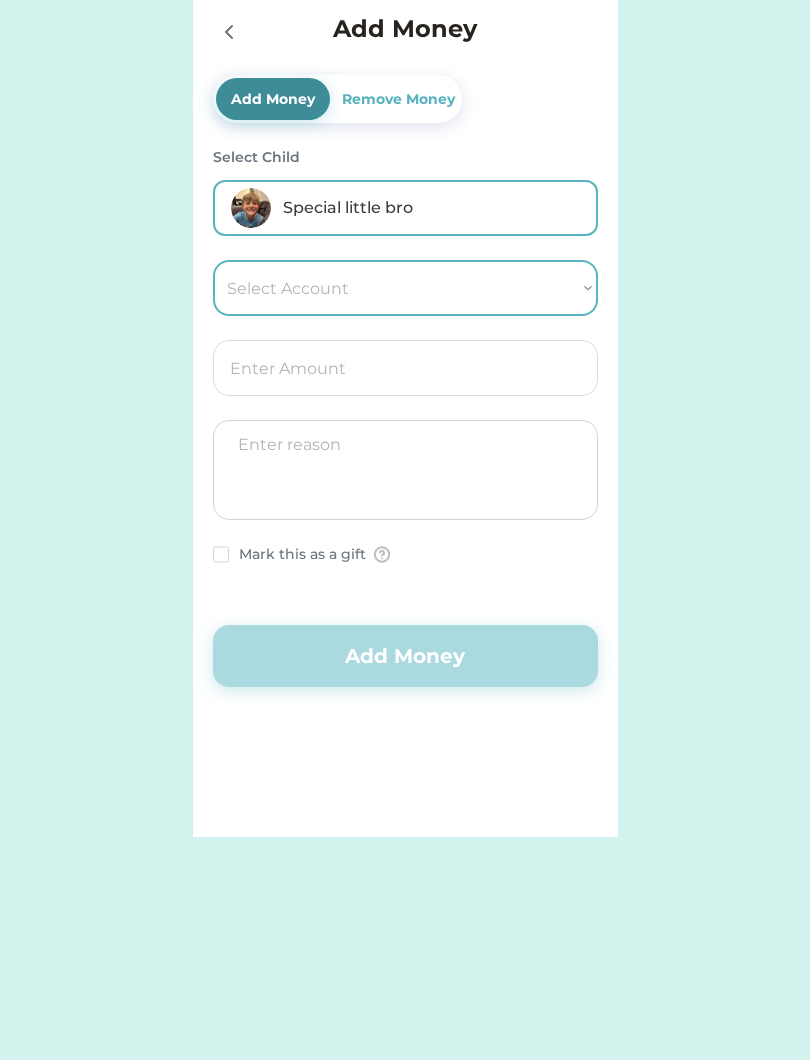 select on ""1348695171700984260__LOOKUP__1710538306130x433937143318132300"" 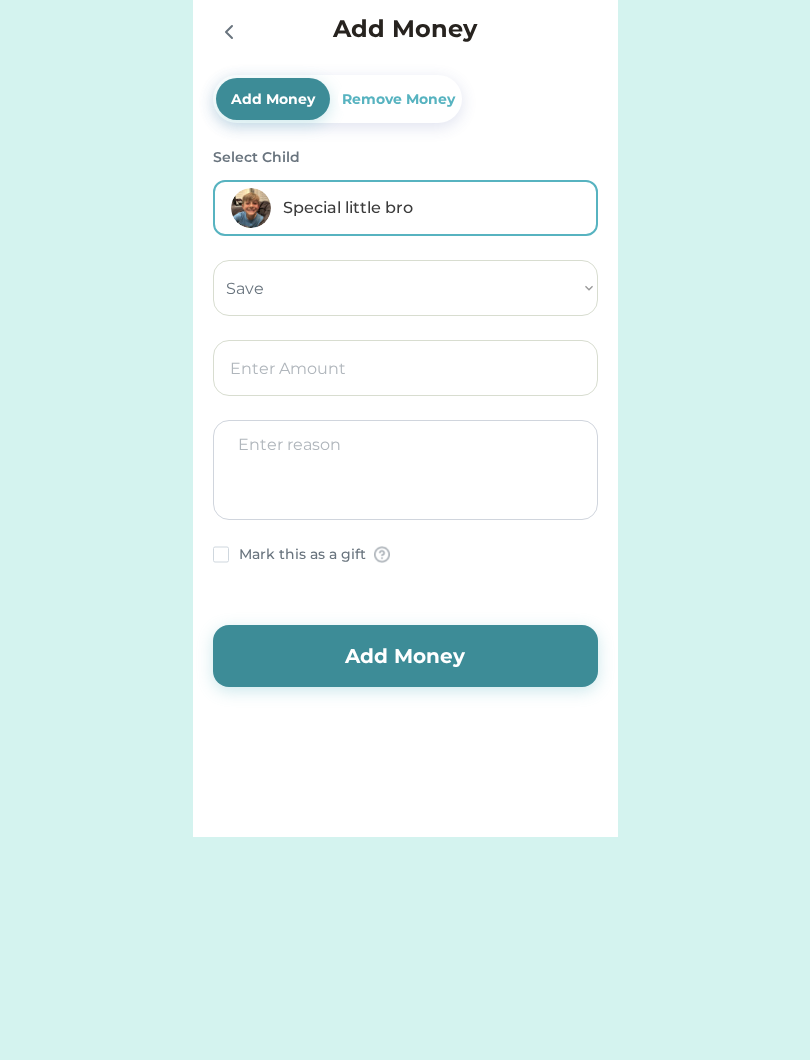 click at bounding box center [405, 368] 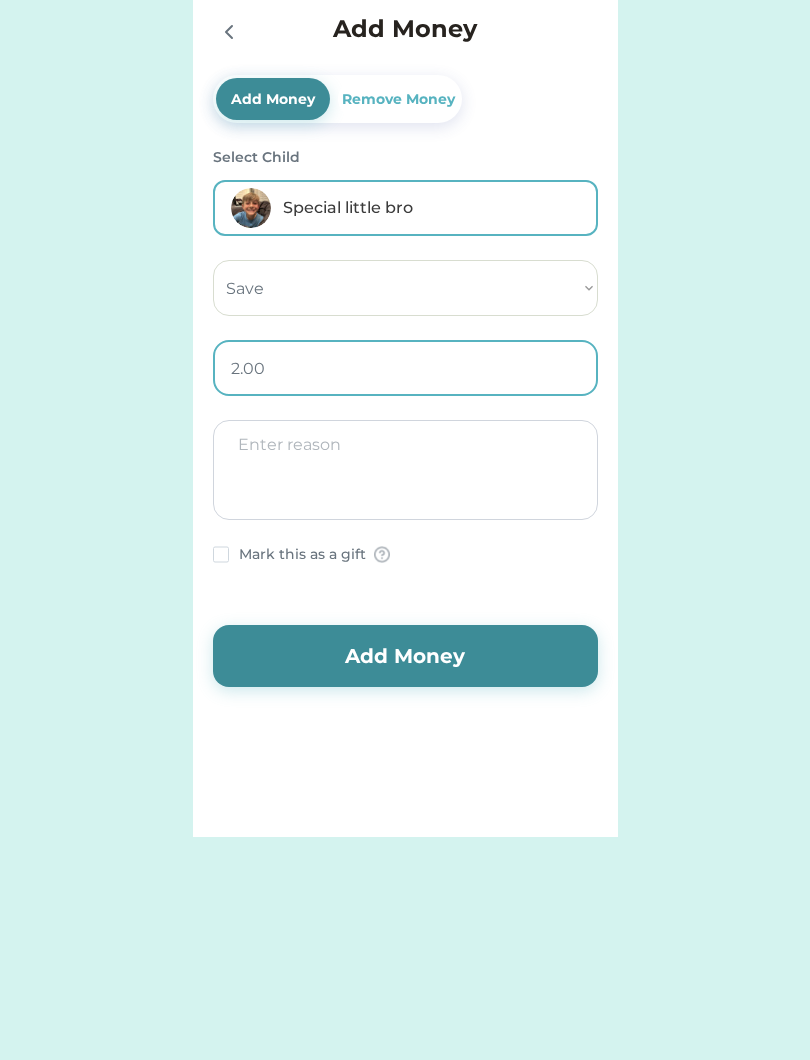click at bounding box center [405, 368] 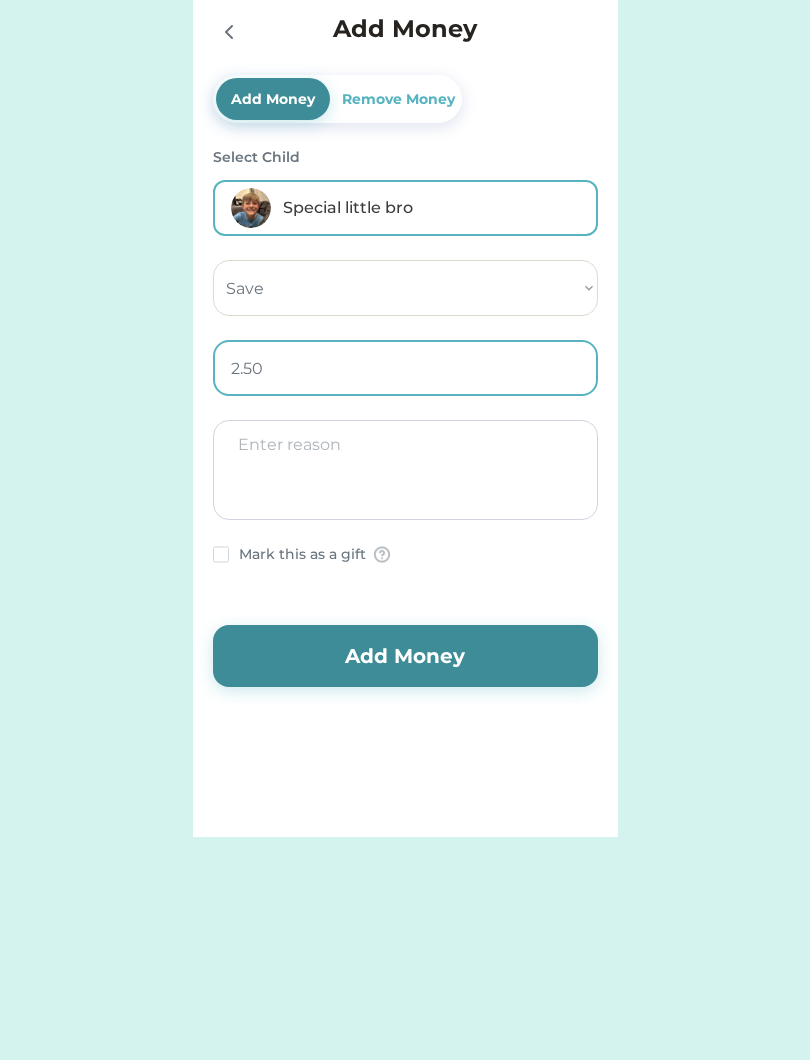click at bounding box center [405, 470] 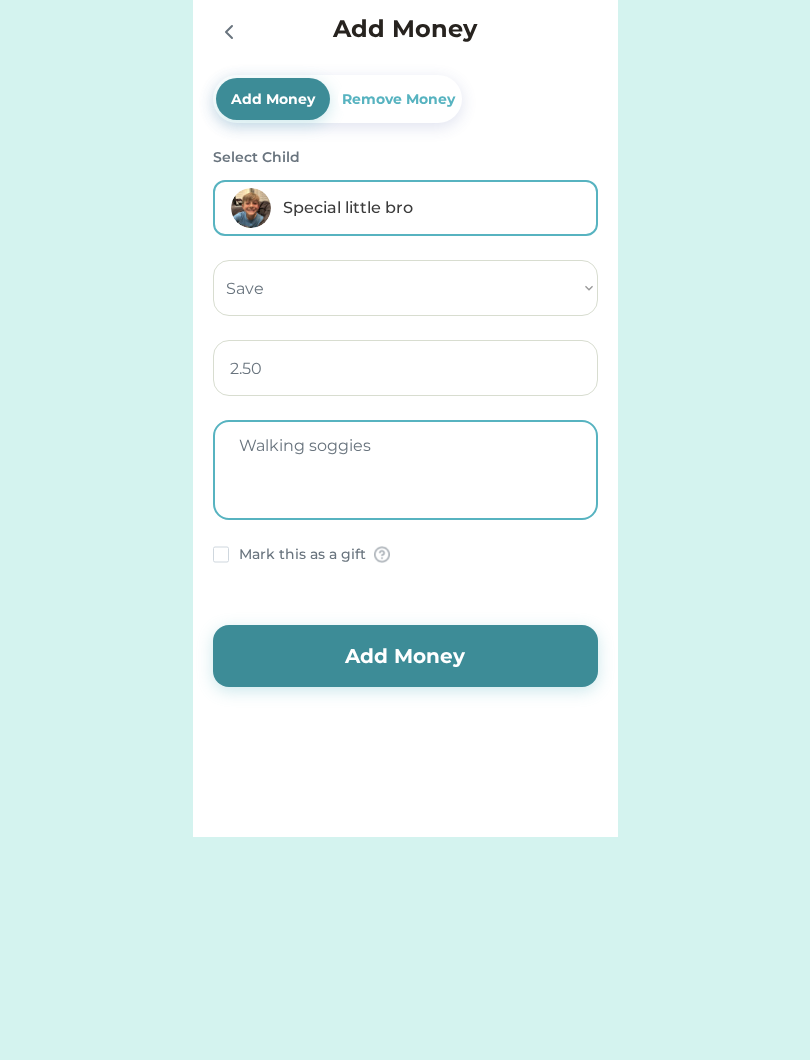 type on "Walking soggies" 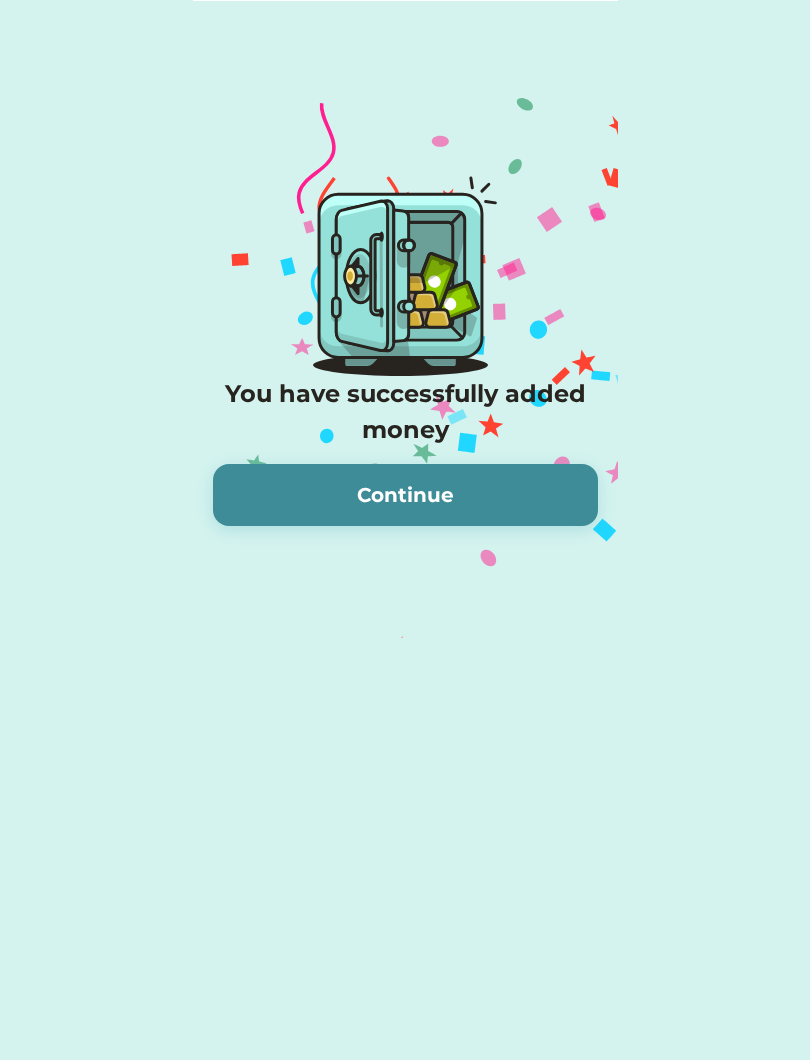 click on "Continue" at bounding box center (405, 495) 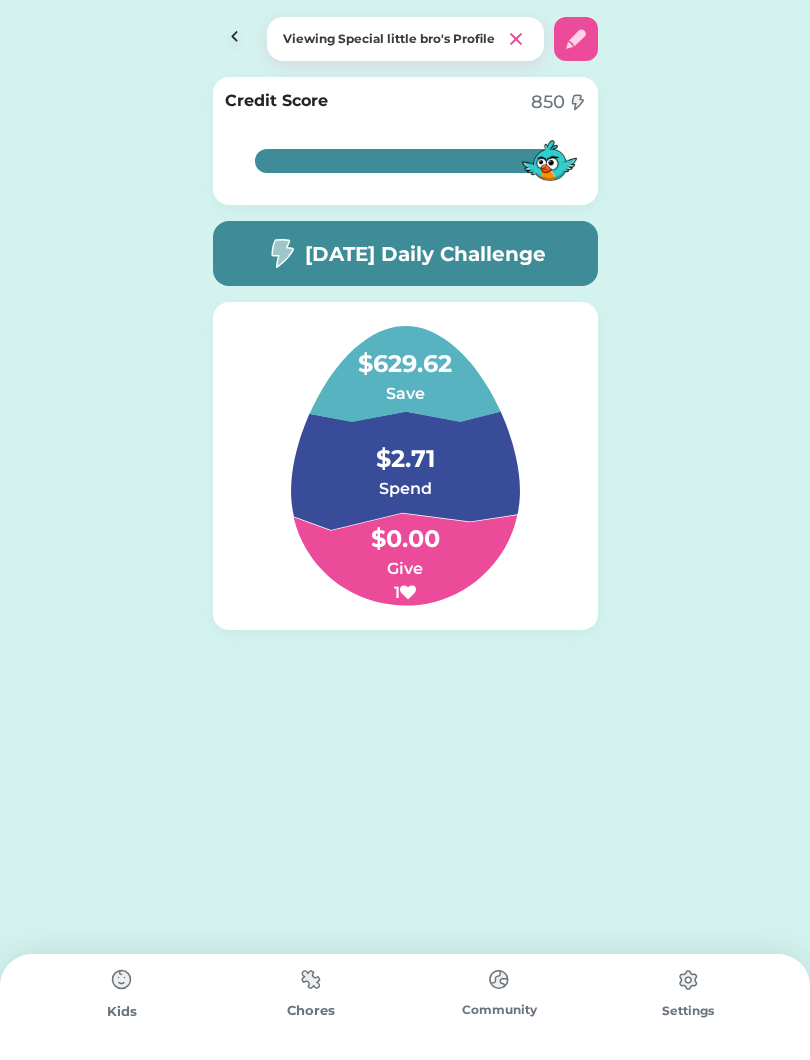 click 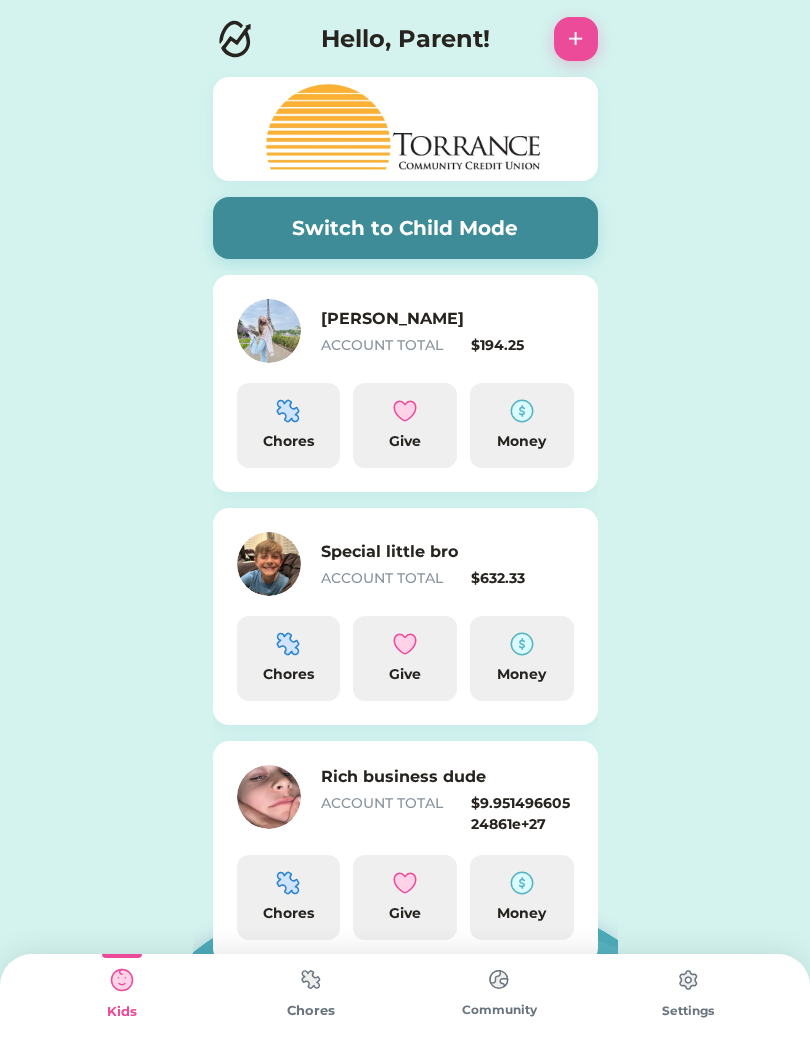 click on "[PERSON_NAME]" at bounding box center [421, 319] 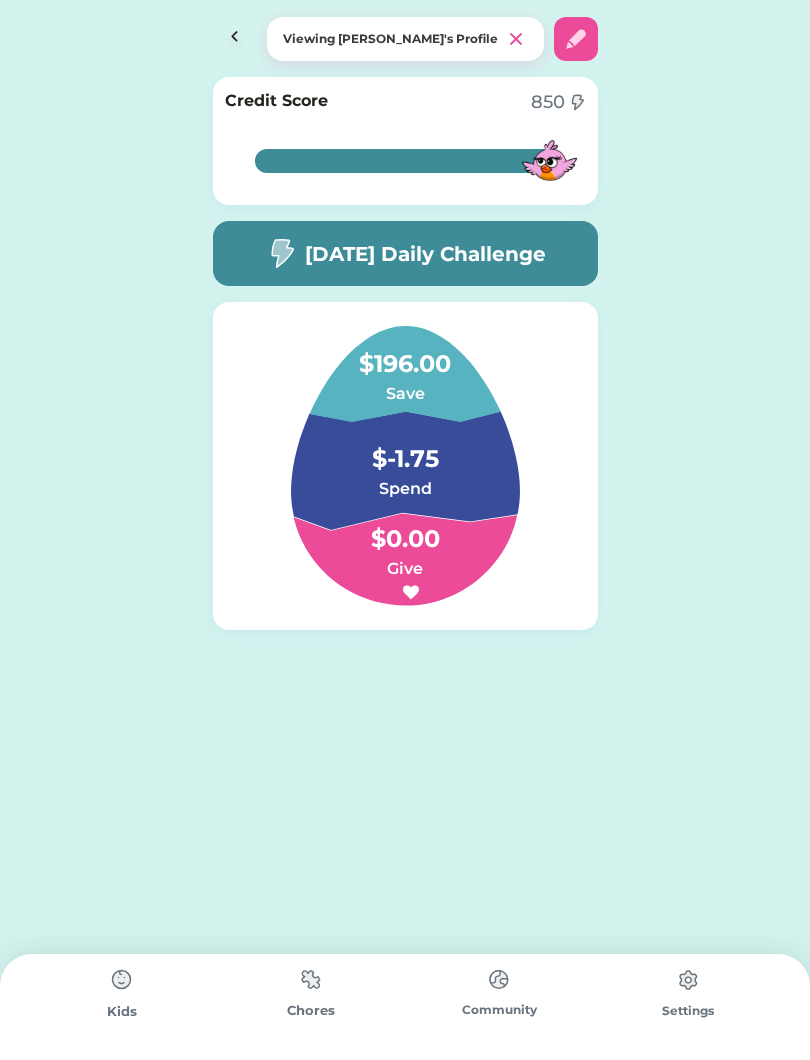 click on "$-1.75" at bounding box center [405, 449] 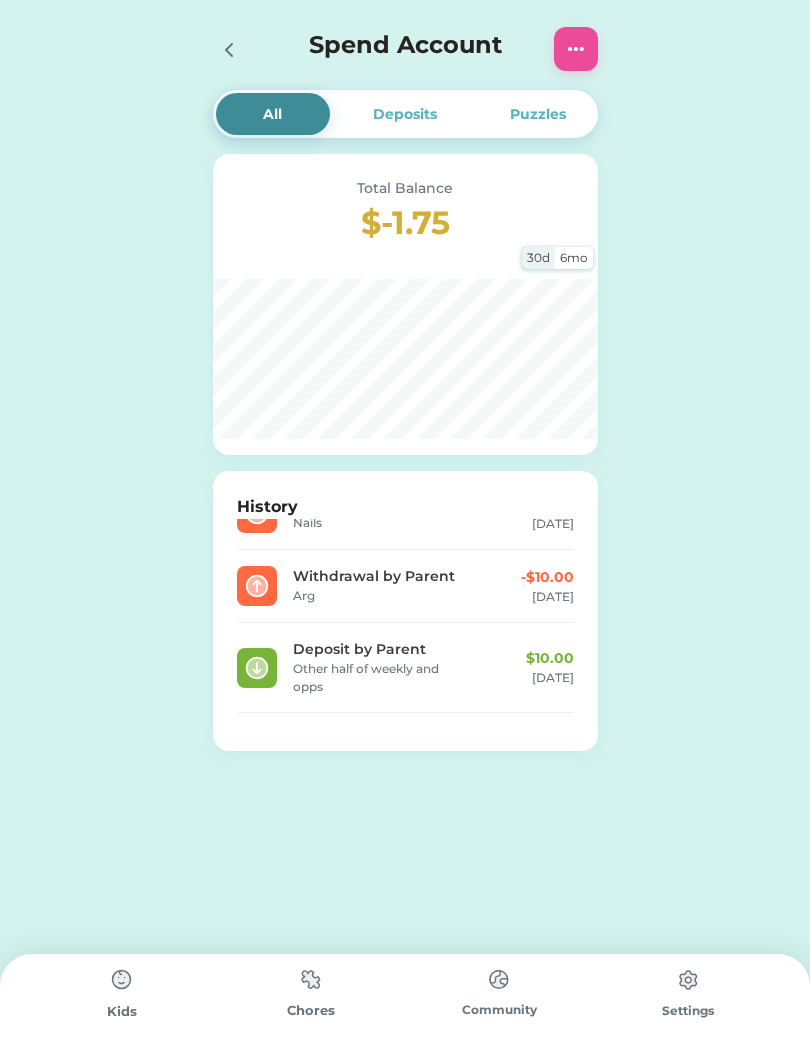 scroll, scrollTop: 43, scrollLeft: 0, axis: vertical 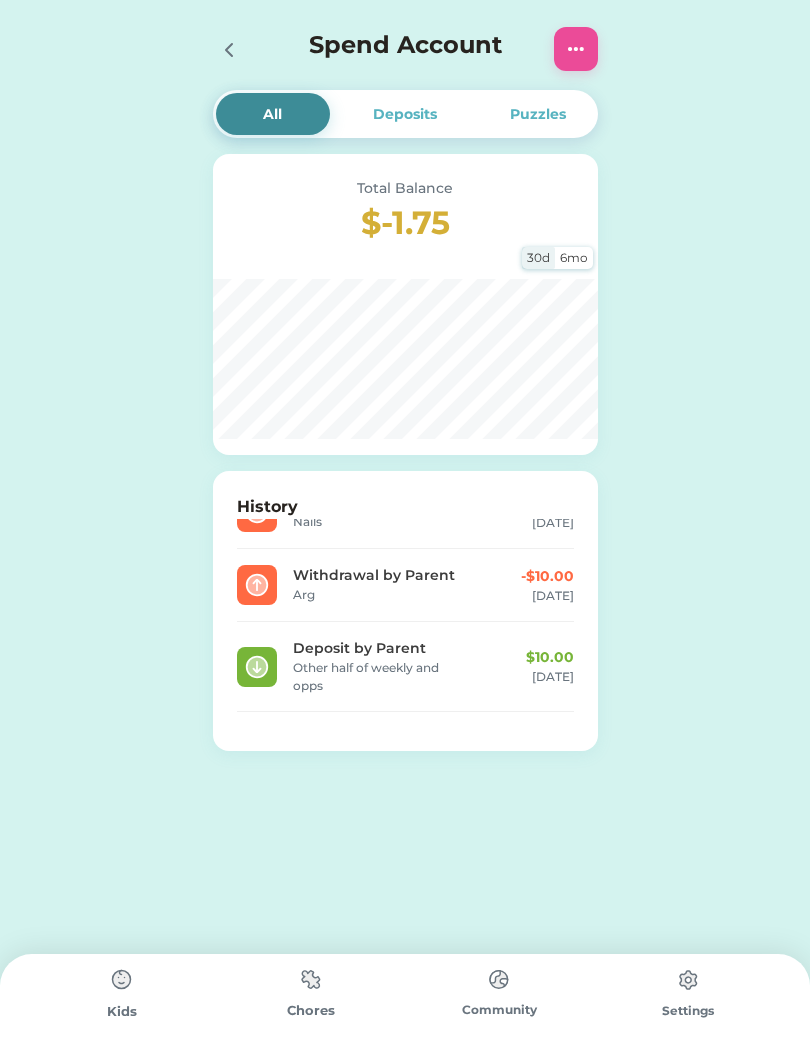 click 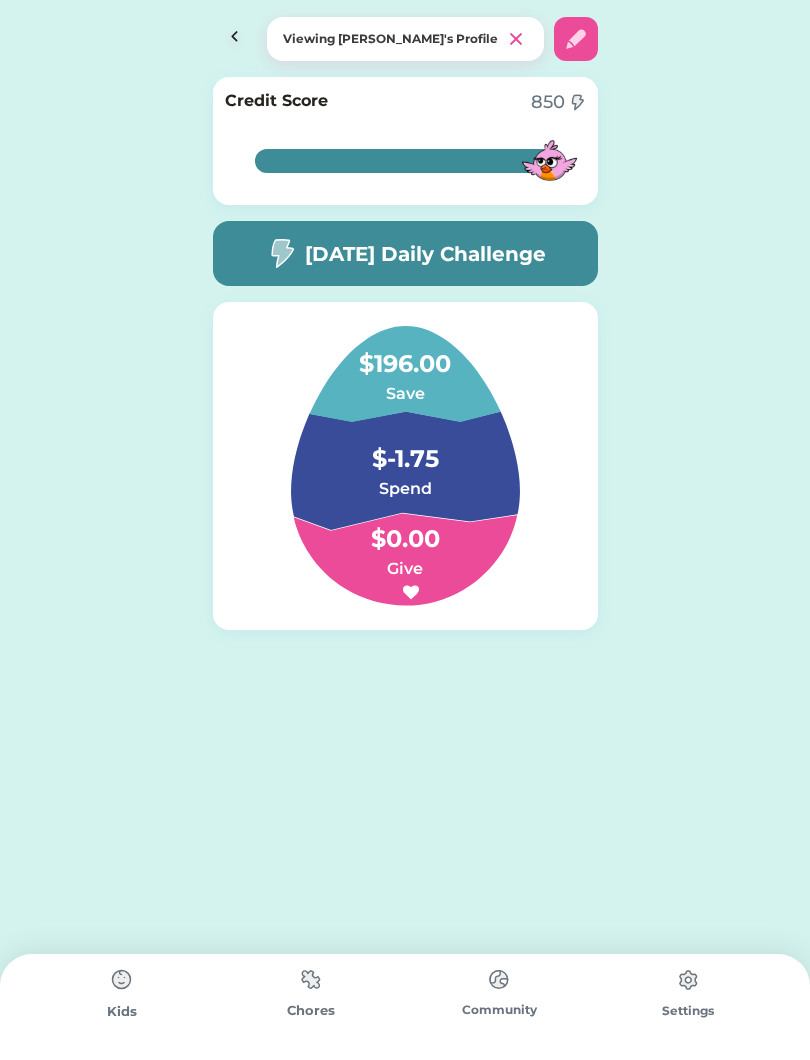 click 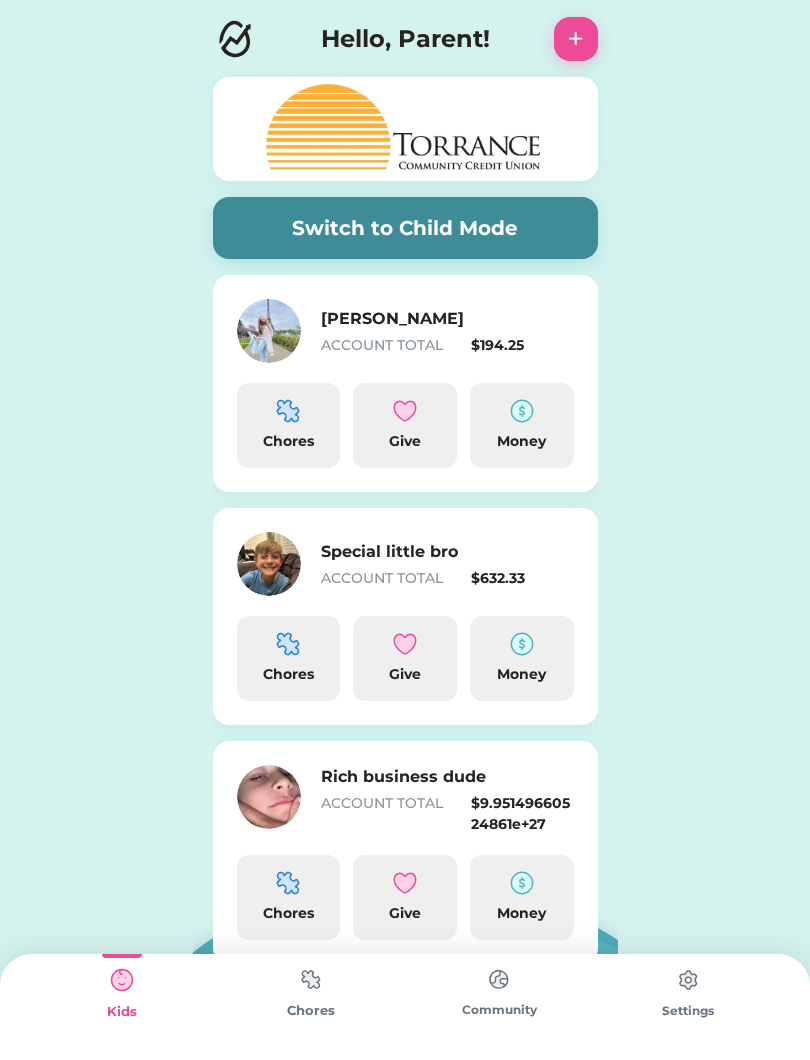 click on "ACCOUNT TOTAL" at bounding box center [392, 578] 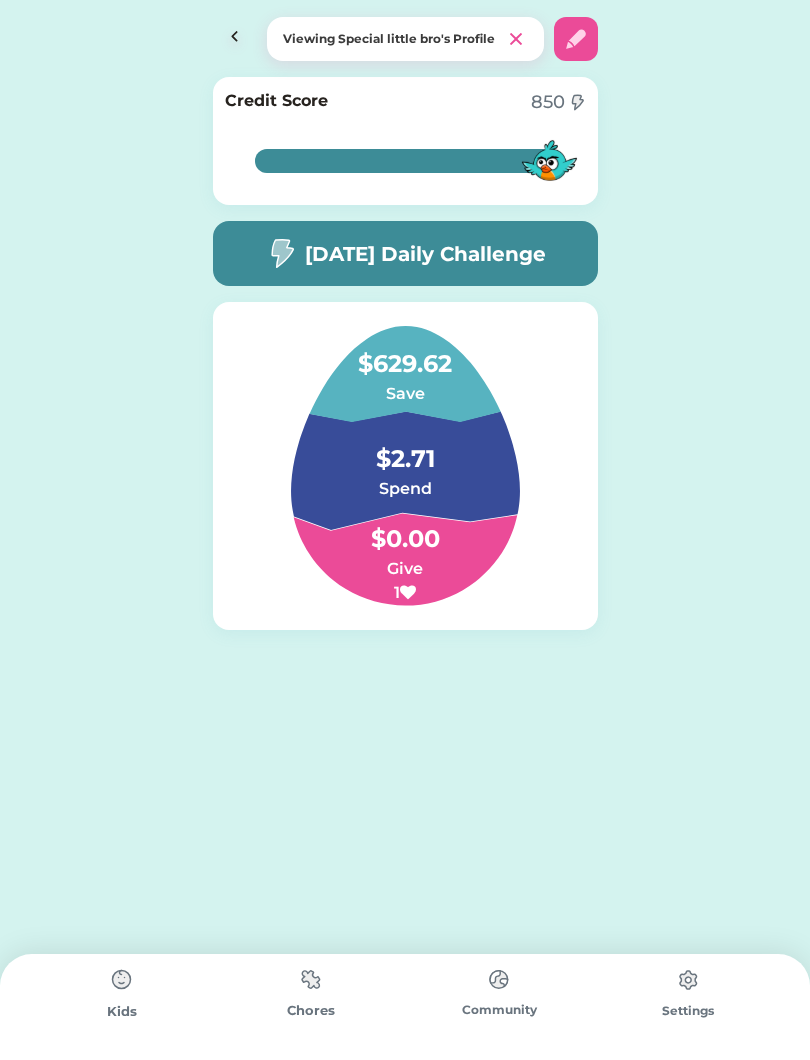 click on "$2.71" at bounding box center (405, 449) 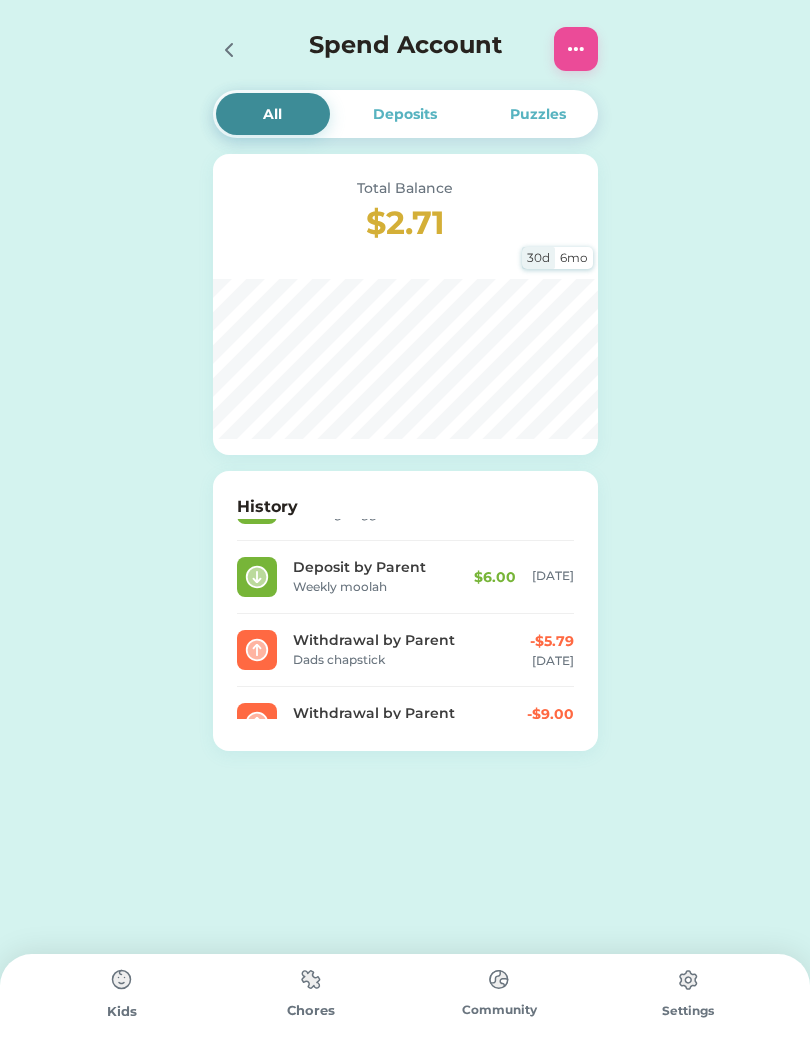 scroll, scrollTop: 51, scrollLeft: 0, axis: vertical 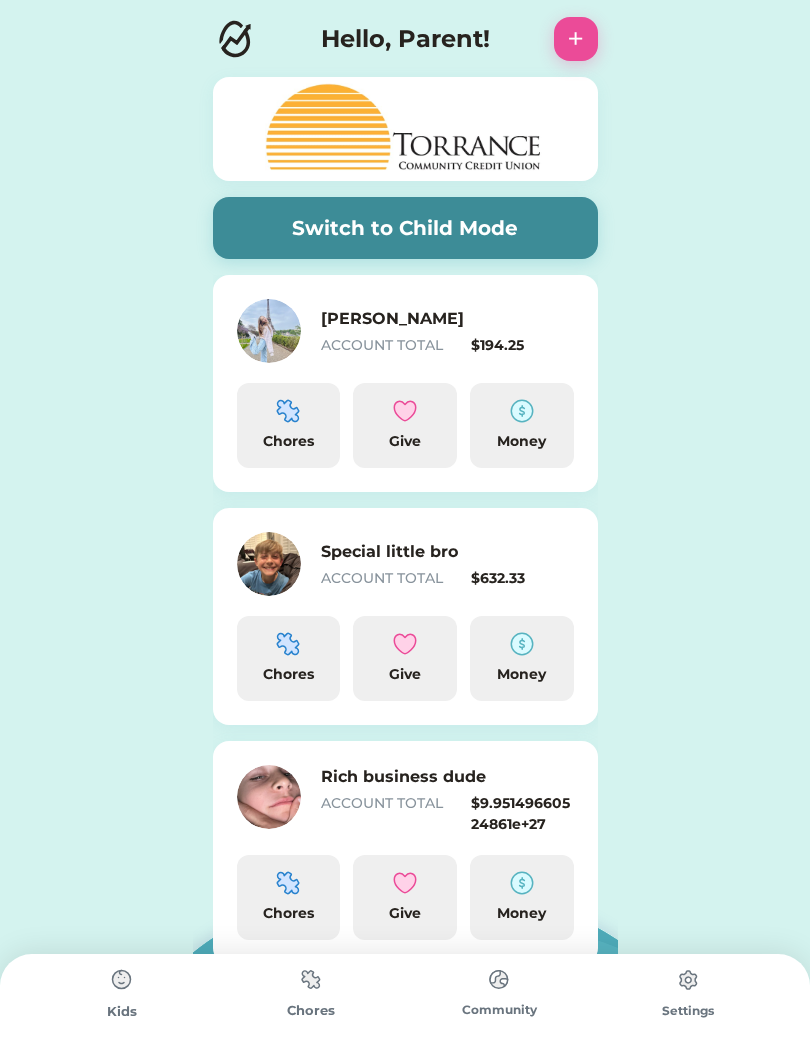 click 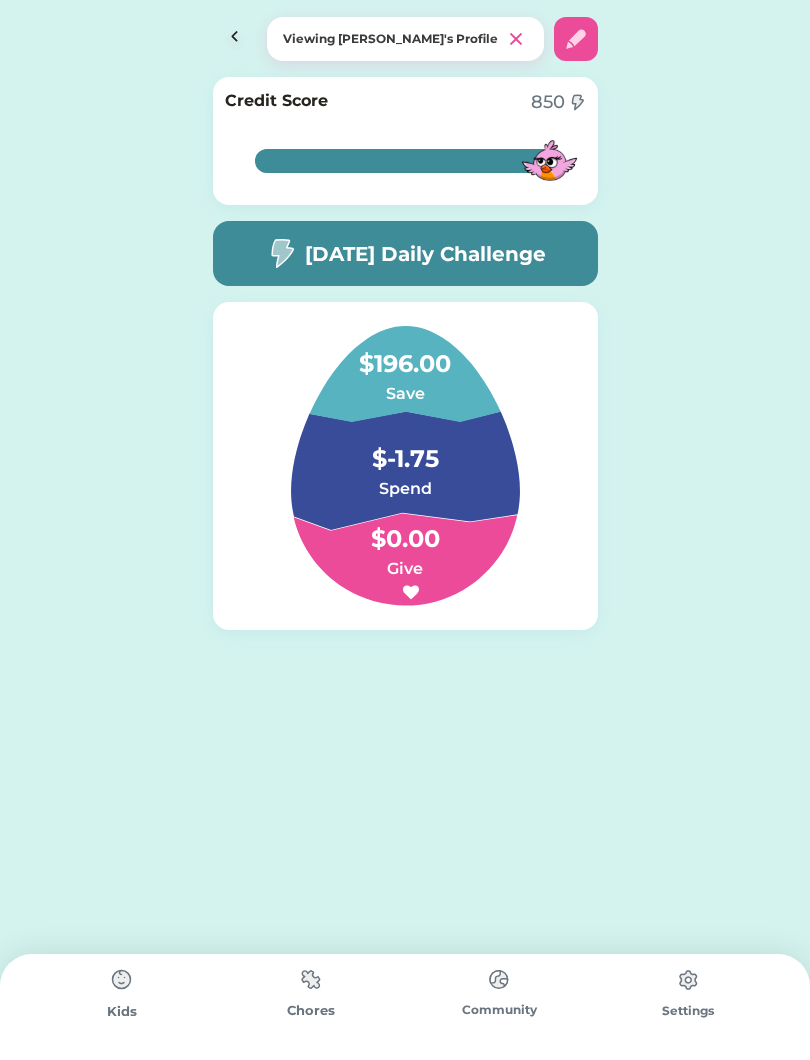 click on "Spend" at bounding box center [405, 489] 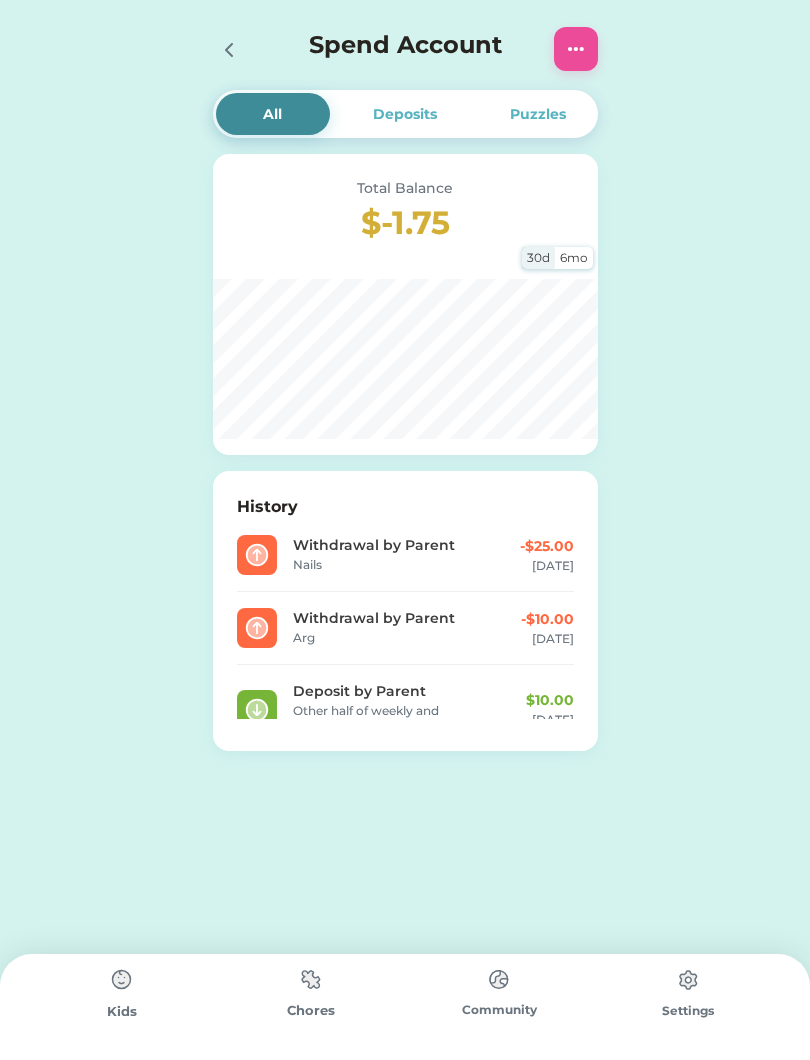 click 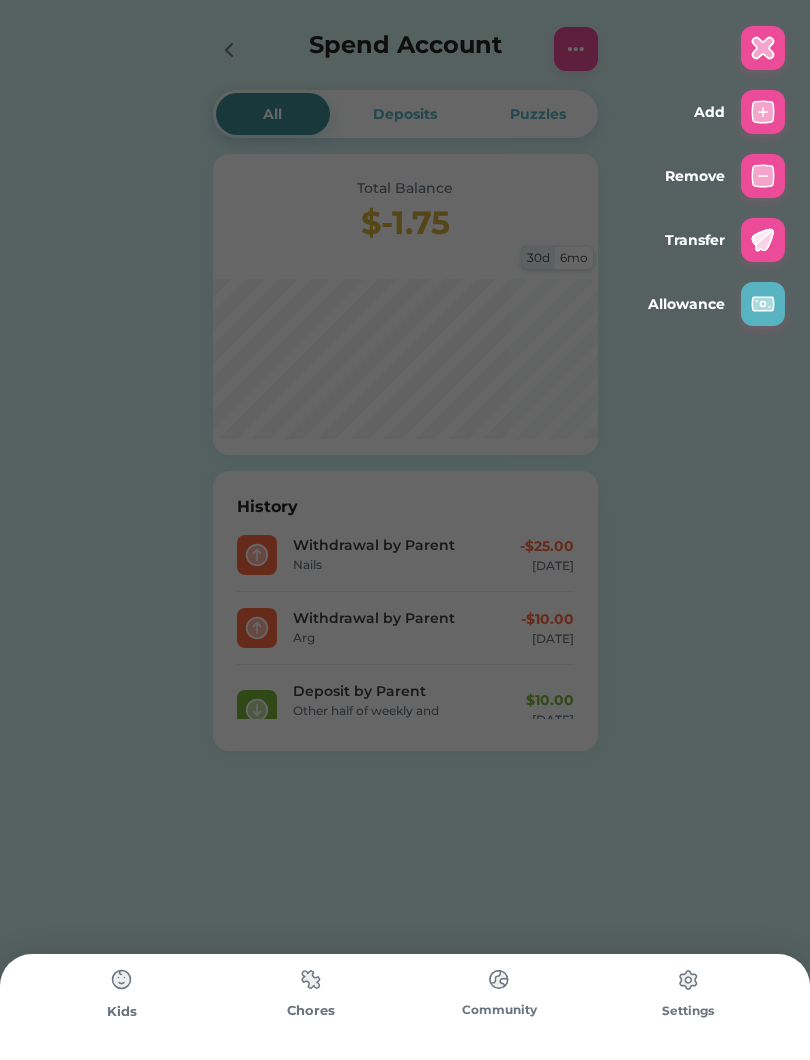 click 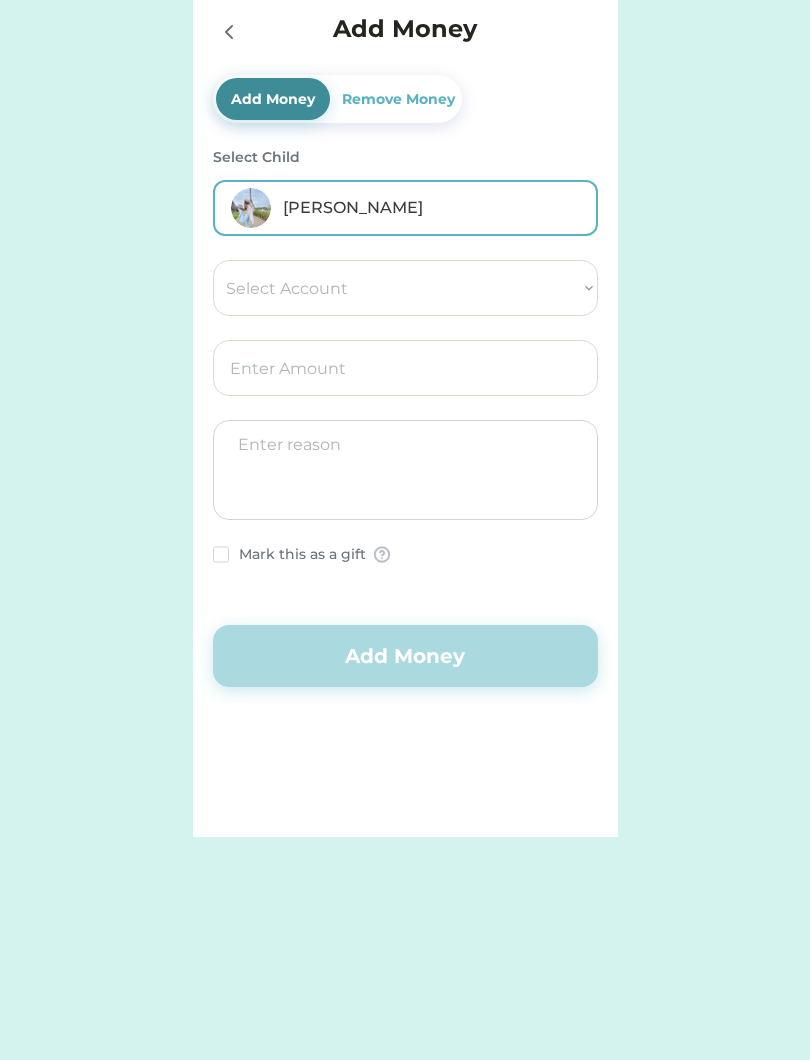 click on "Select Account Torrance Community Credit Union Save Give Spend" at bounding box center [405, 288] 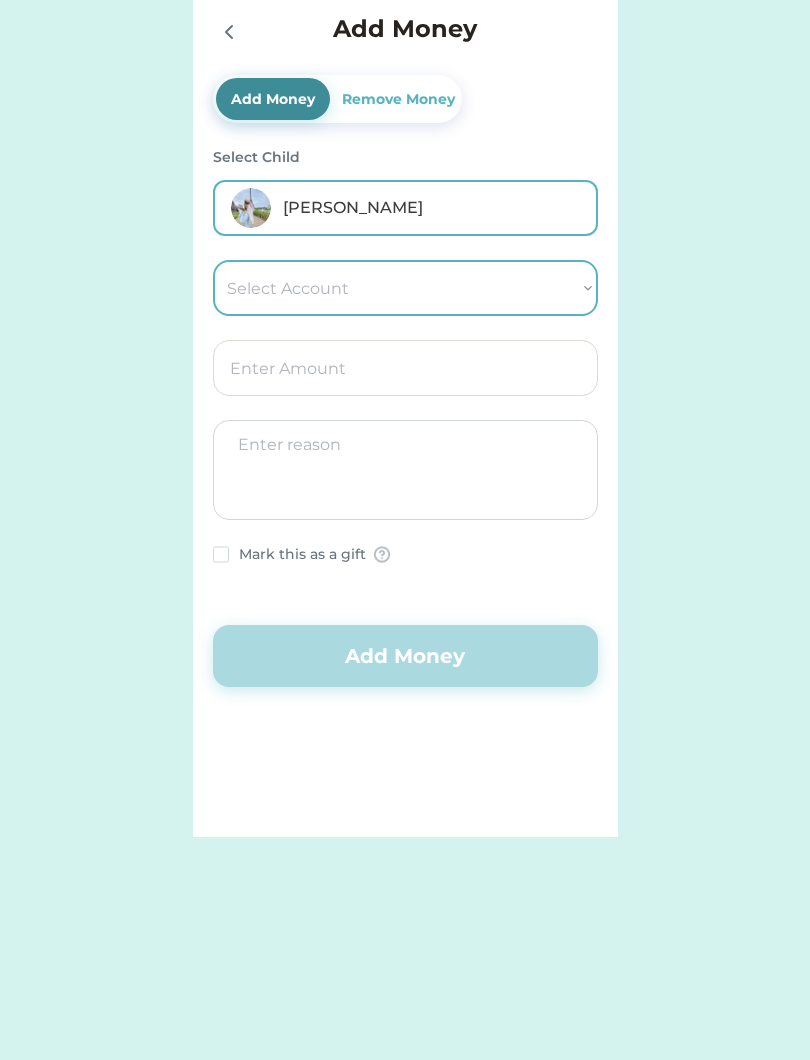 select on ""1348695171700984260__LOOKUP__1710538200677x552526066368325800"" 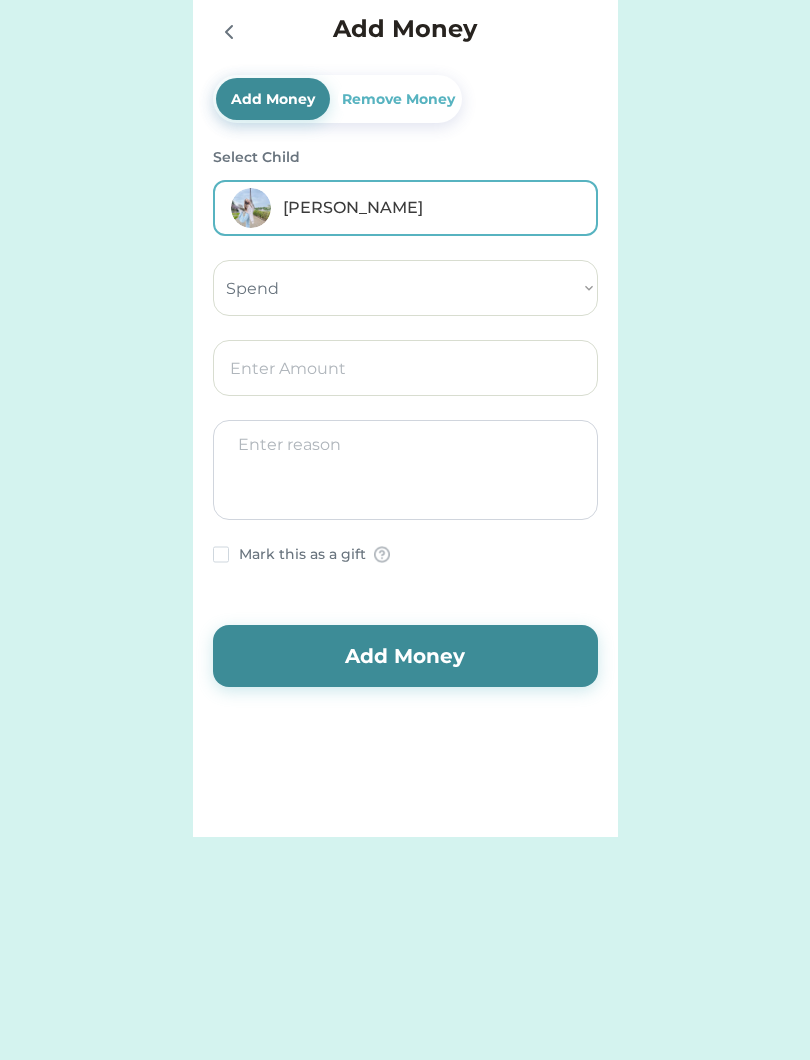click at bounding box center [405, 368] 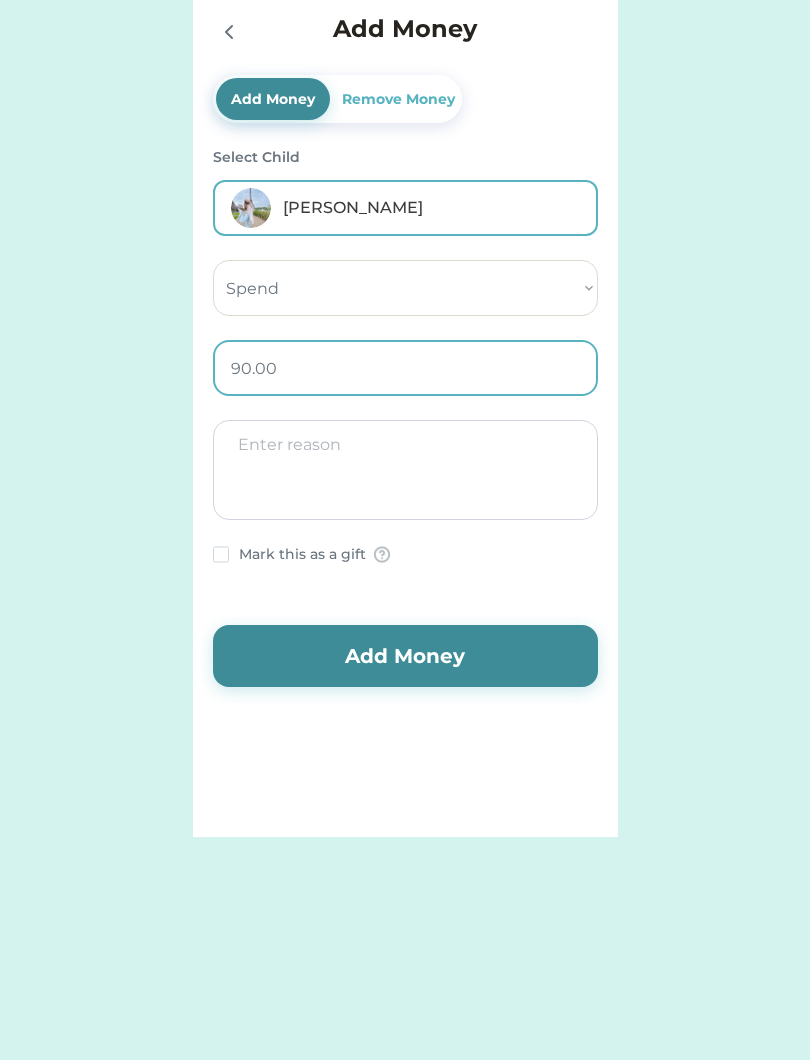 type on "9.00" 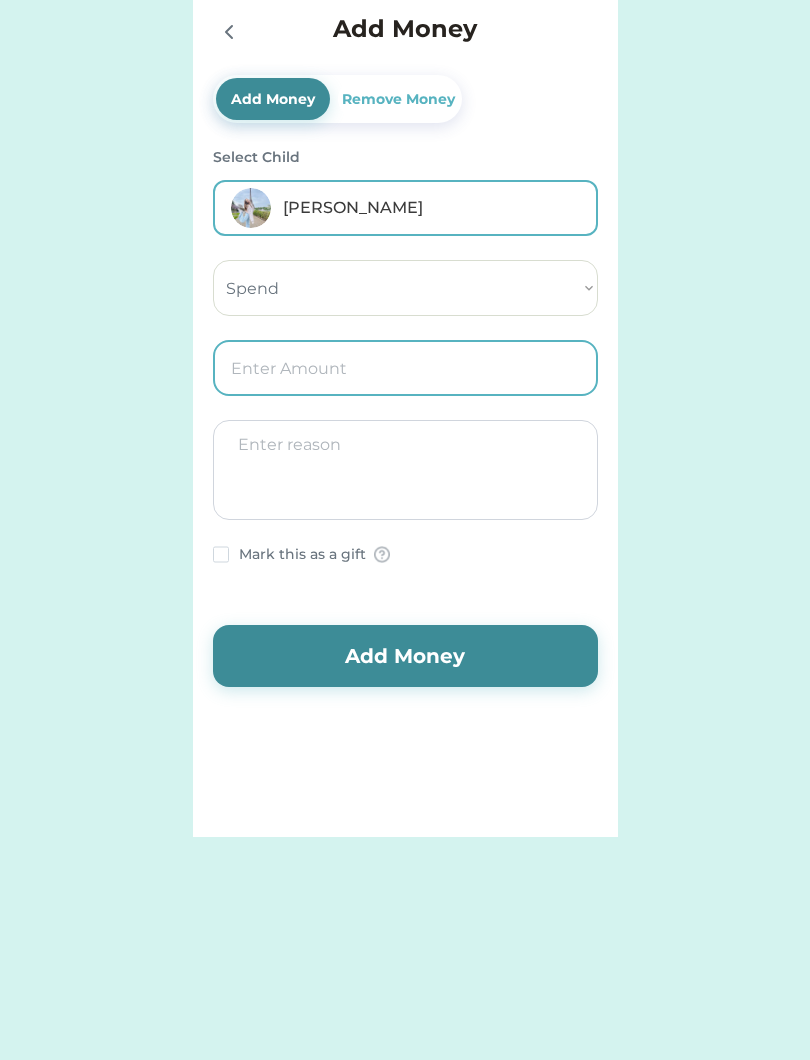 type 